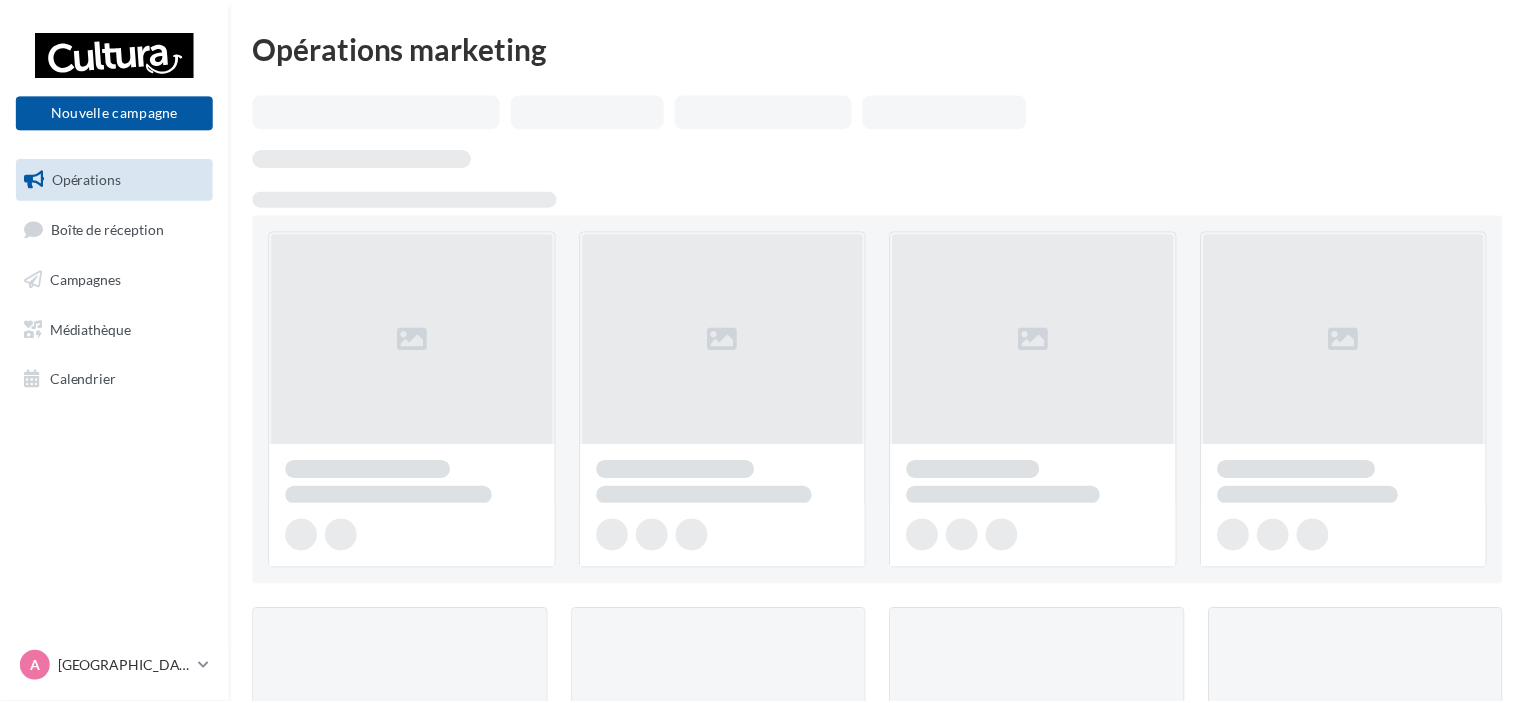 scroll, scrollTop: 0, scrollLeft: 0, axis: both 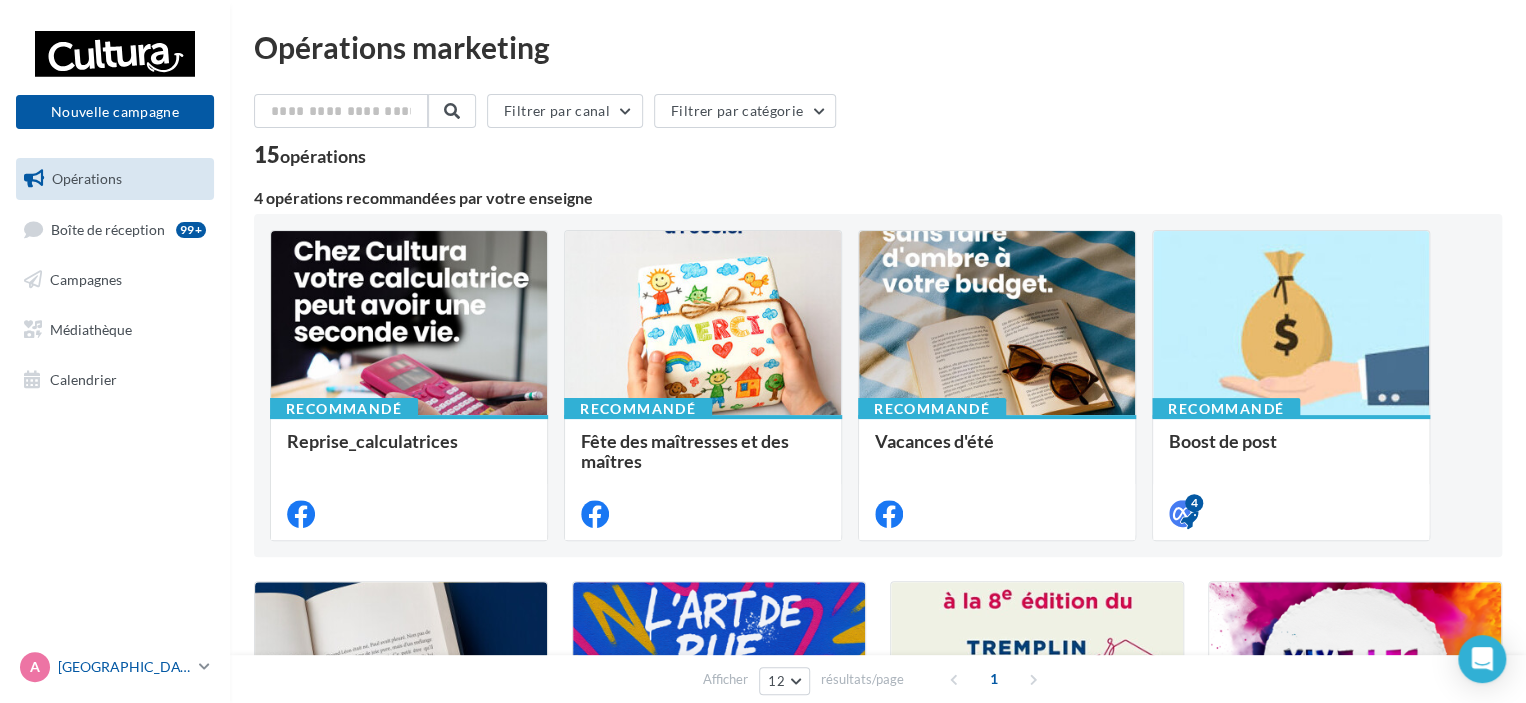 click on "[GEOGRAPHIC_DATA]" at bounding box center [124, 667] 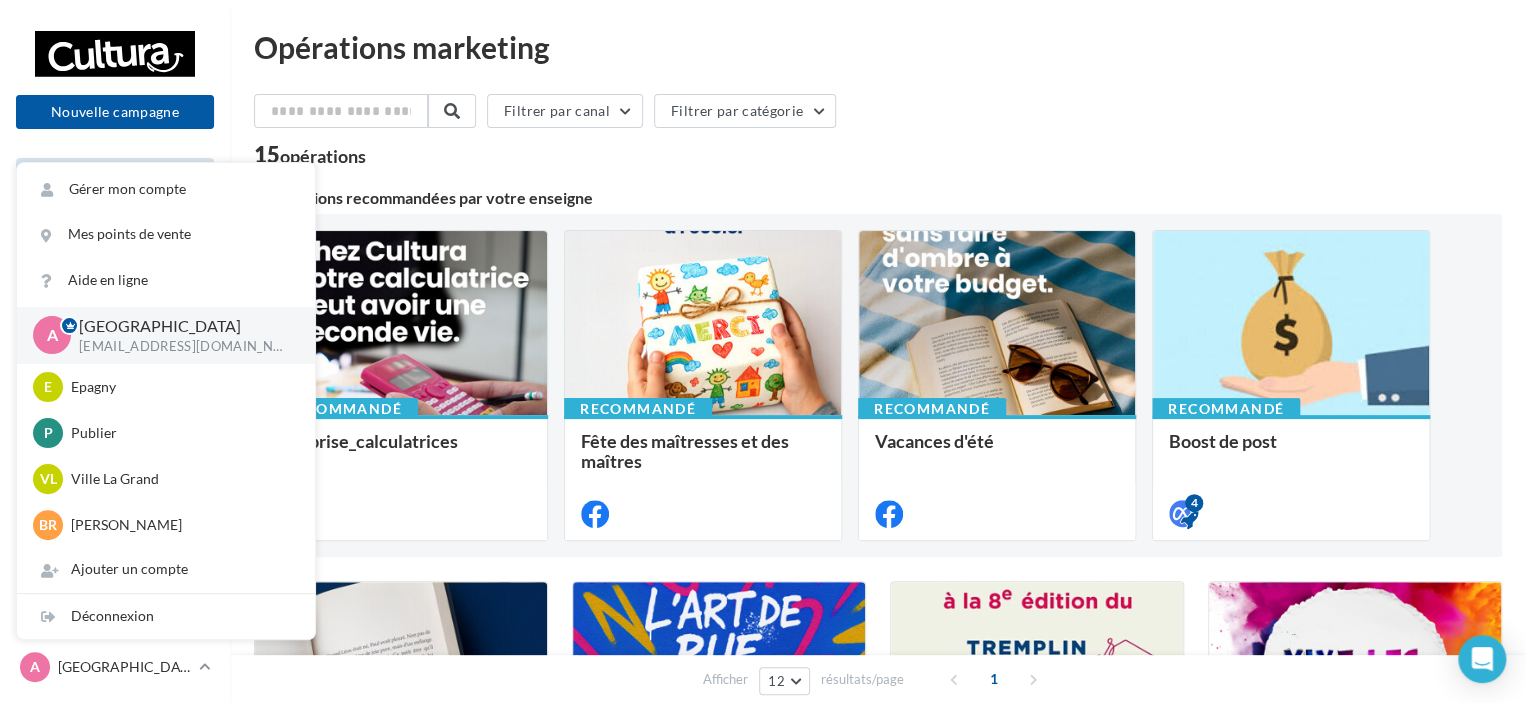 click on "Filtrer par canal         Filtrer par catégorie" at bounding box center (878, 115) 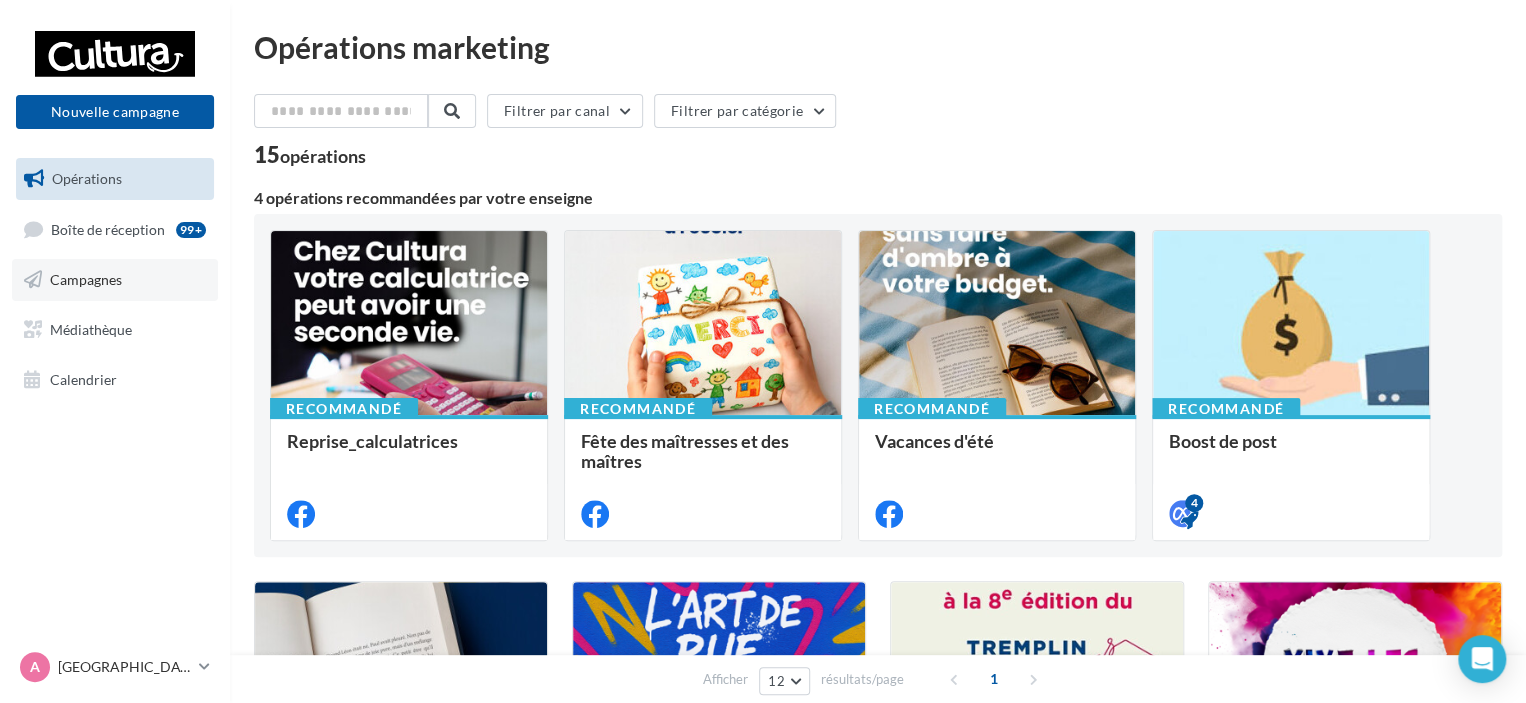 click on "Campagnes" at bounding box center (115, 280) 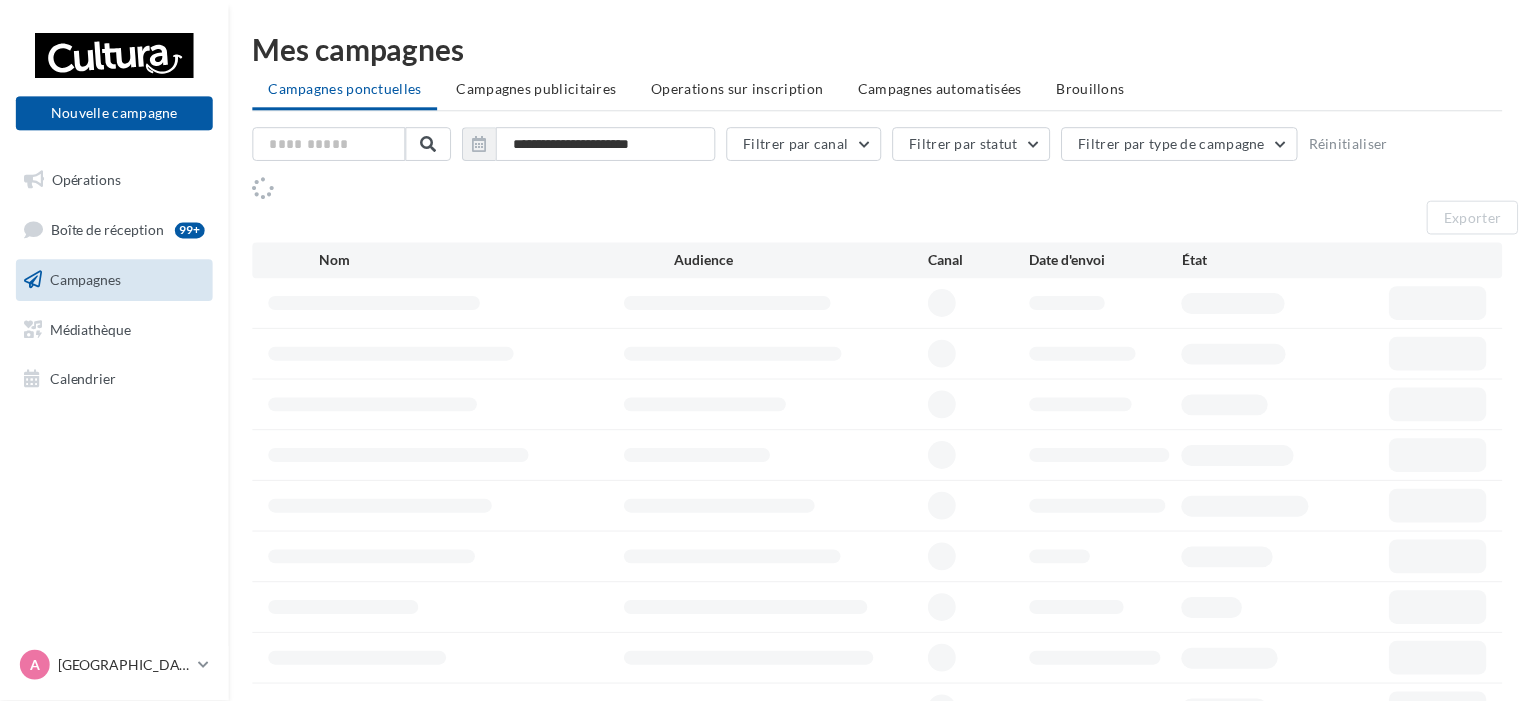 scroll, scrollTop: 0, scrollLeft: 0, axis: both 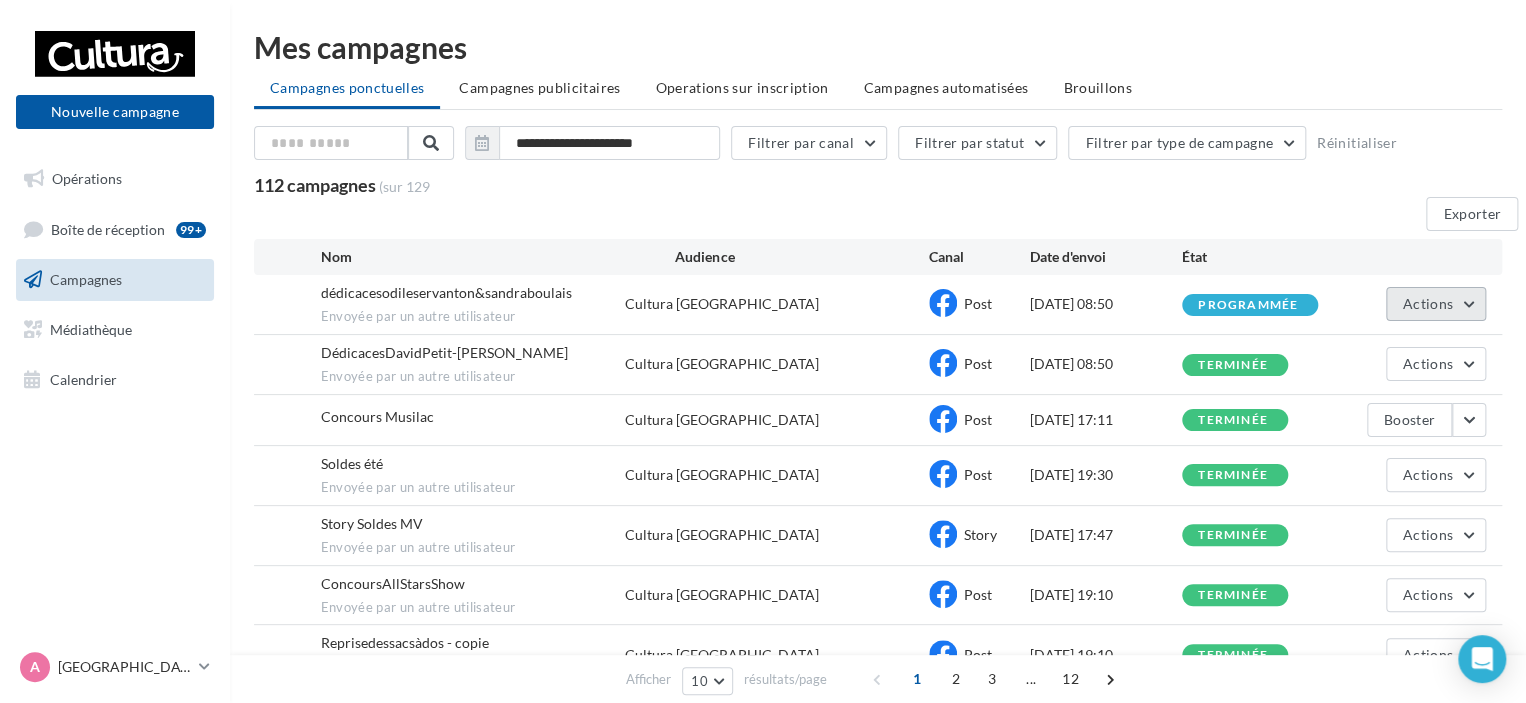 click on "Actions" at bounding box center (1428, 303) 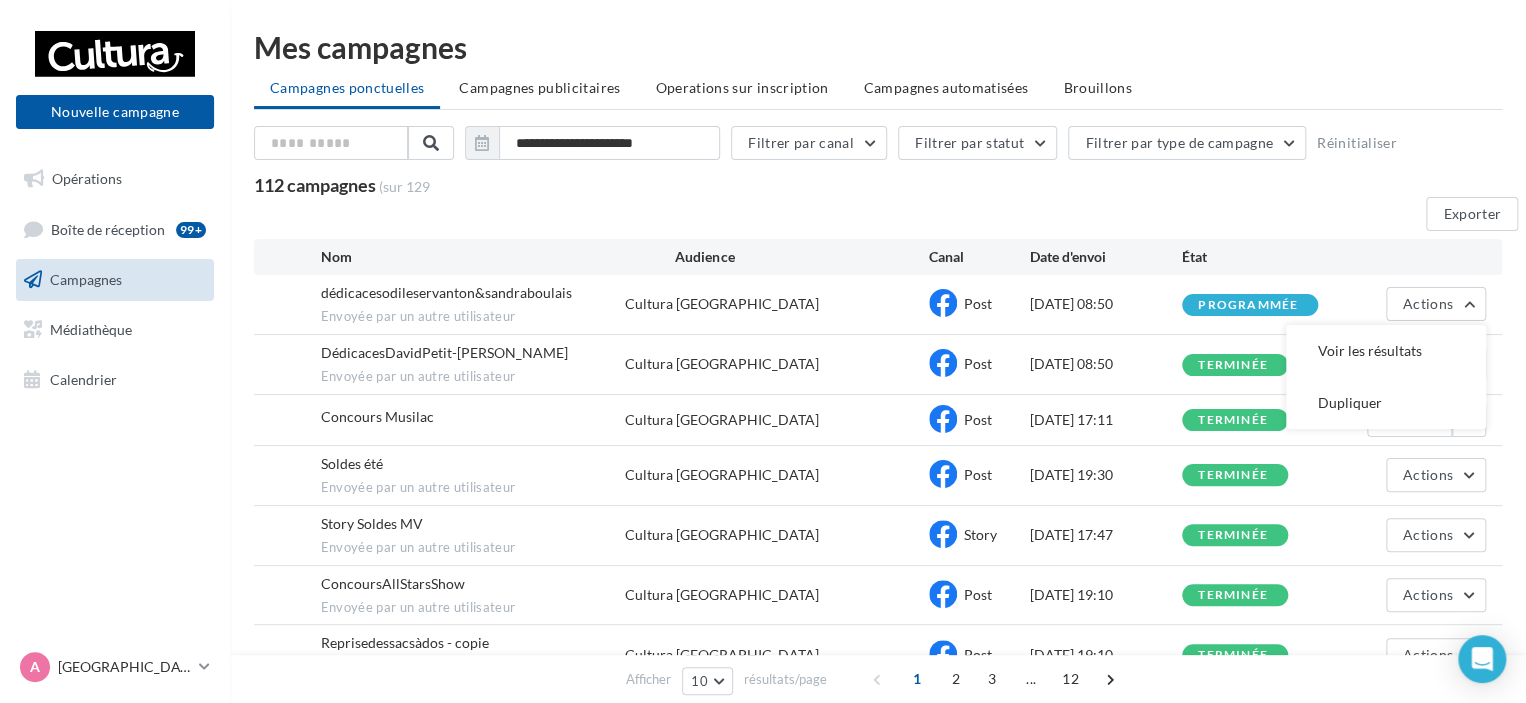 click on "DédicacesDavidPetit-[PERSON_NAME]     Envoyée par un autre utilisateur
Cultura [GEOGRAPHIC_DATA]
Post
[DATE] 08:50
terminée
Actions" at bounding box center (878, 364) 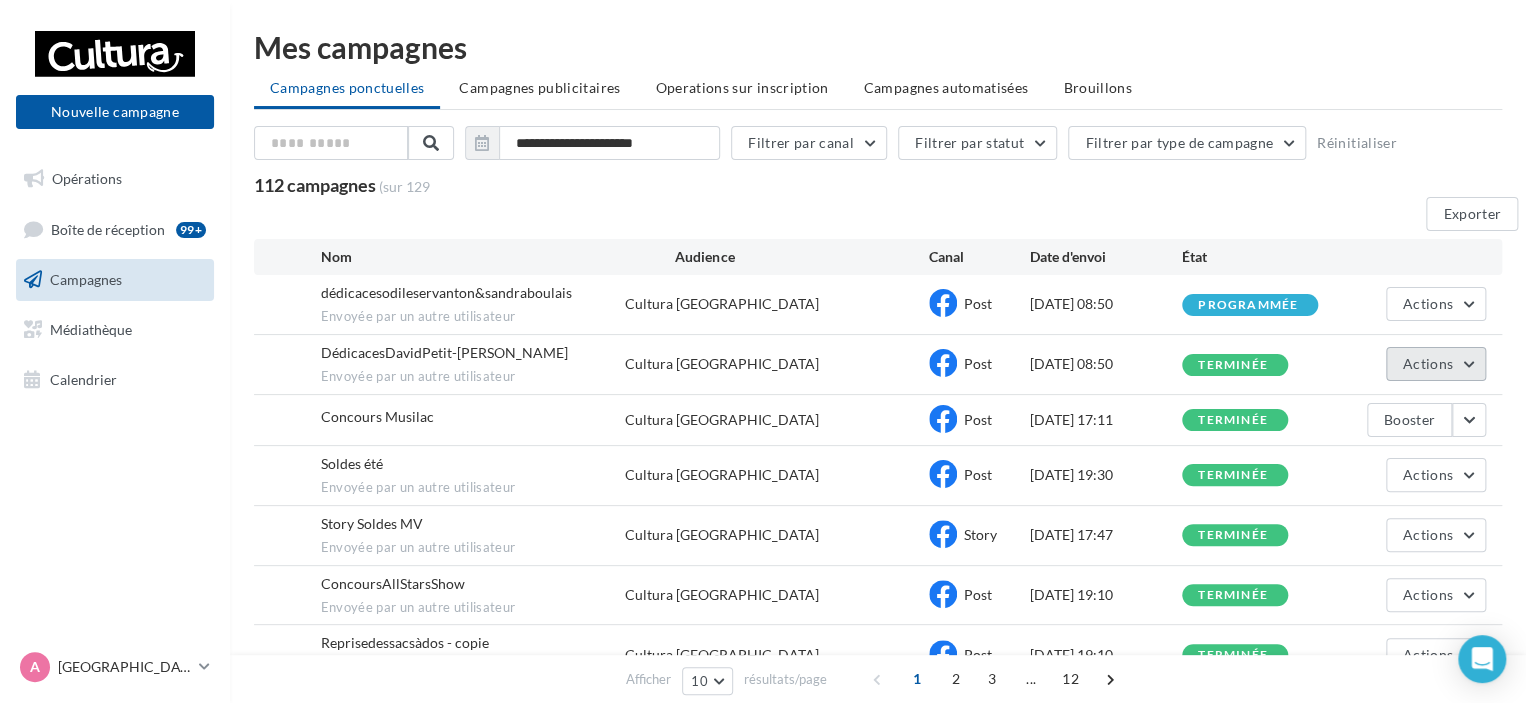 click on "Actions" at bounding box center [1436, 364] 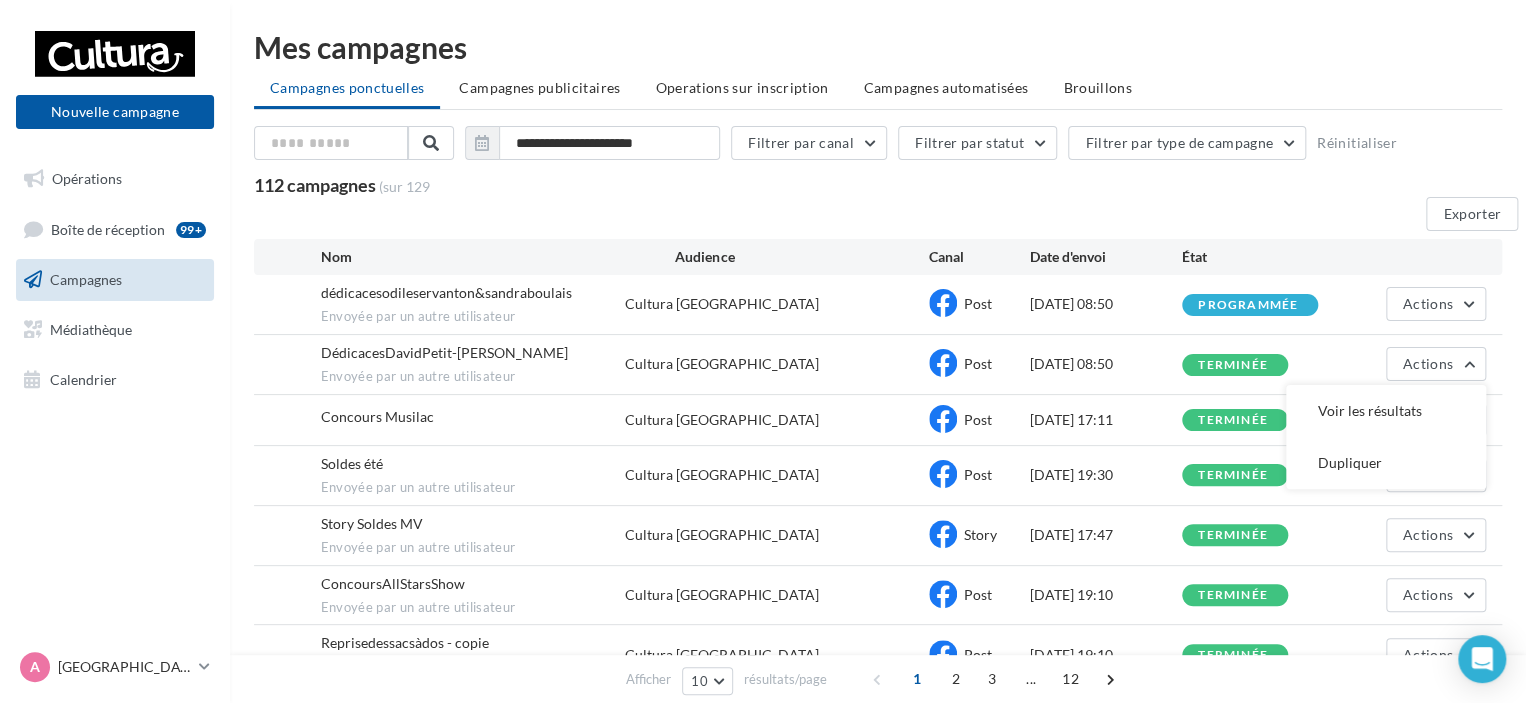 click on "terminée" at bounding box center [1235, 475] 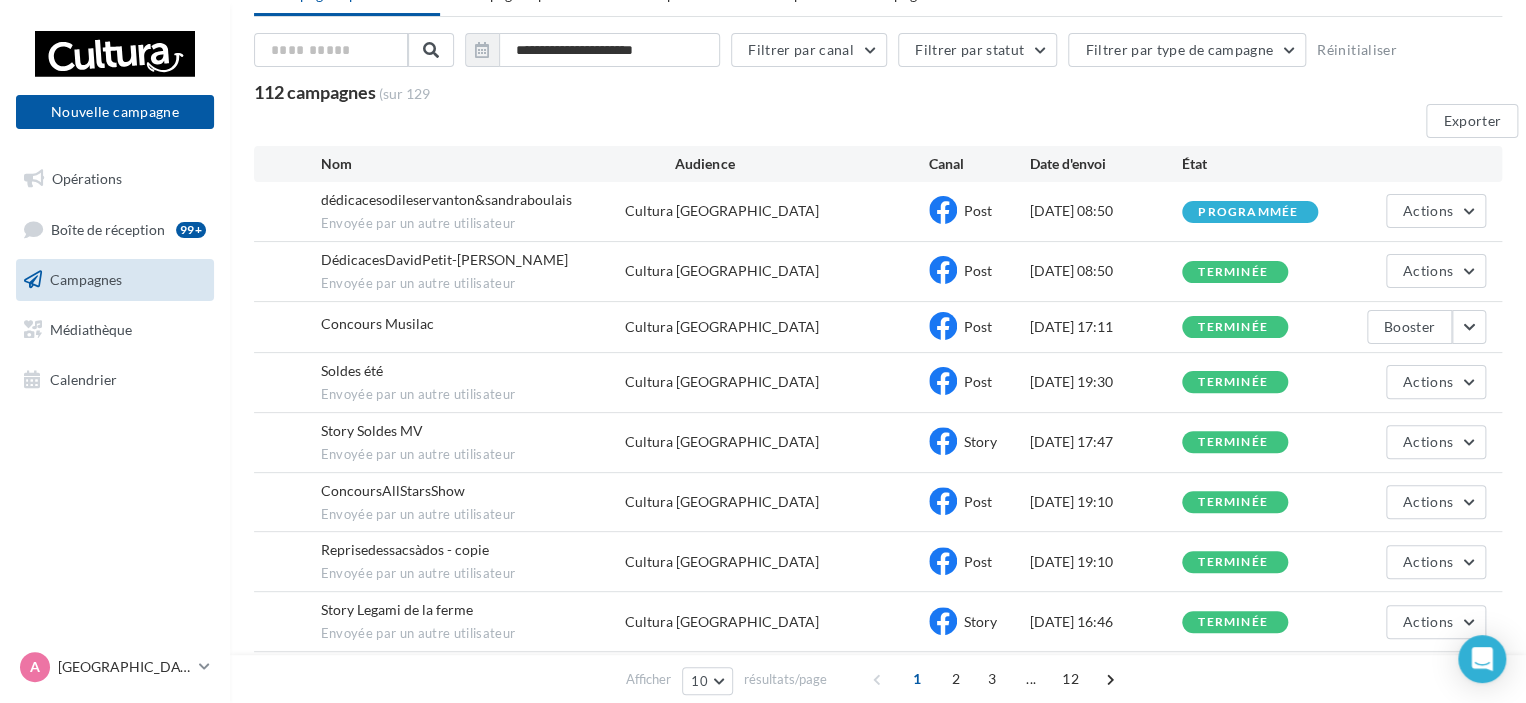 scroll, scrollTop: 200, scrollLeft: 0, axis: vertical 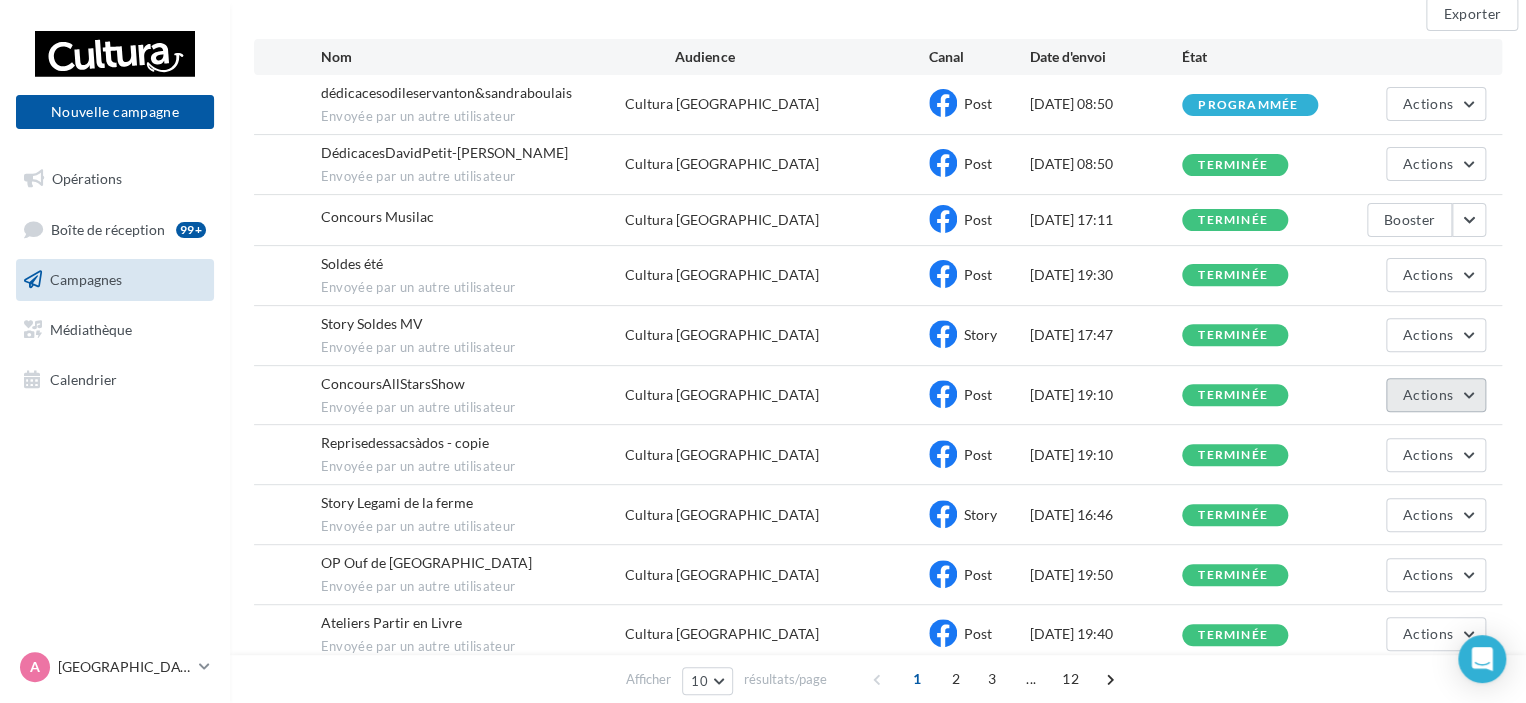 click on "Actions" at bounding box center [1436, 395] 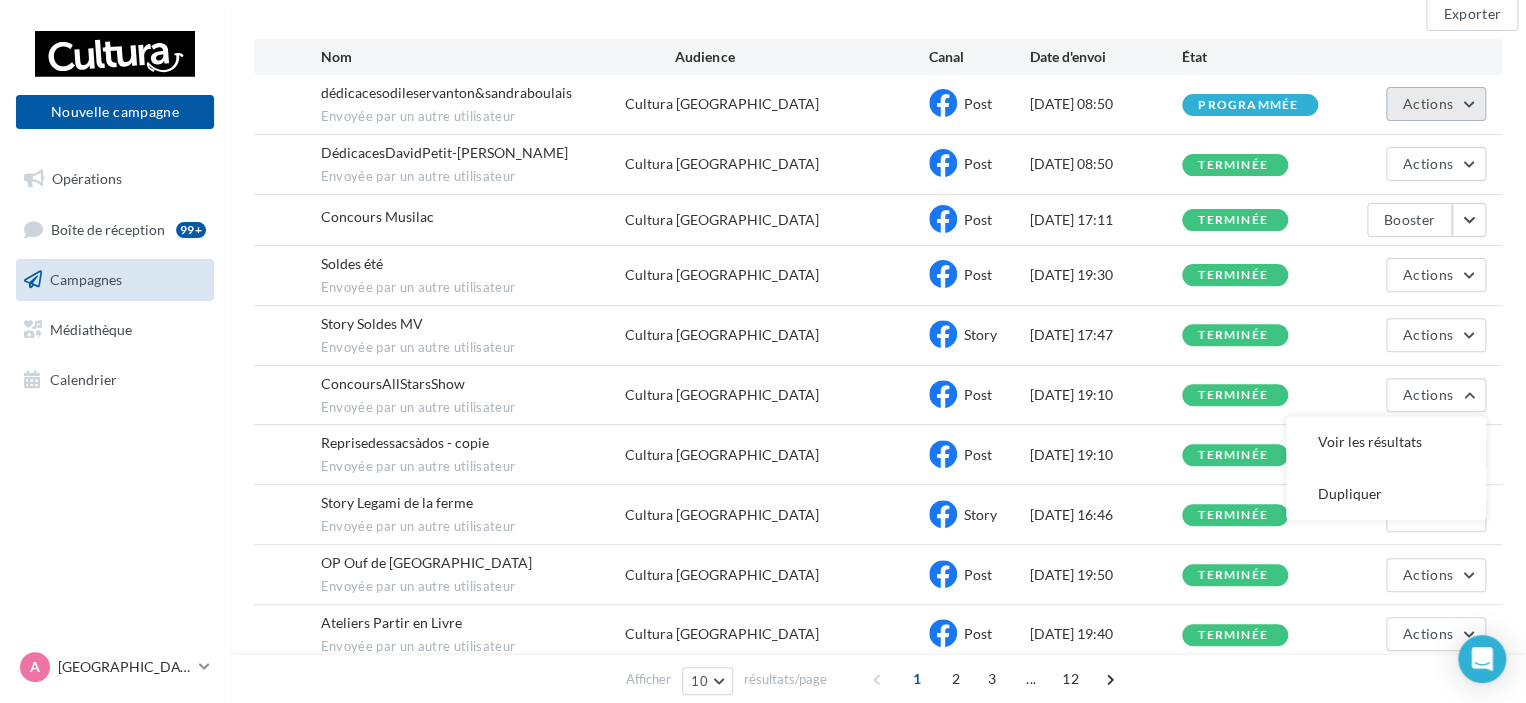 click on "Actions" at bounding box center [1428, 103] 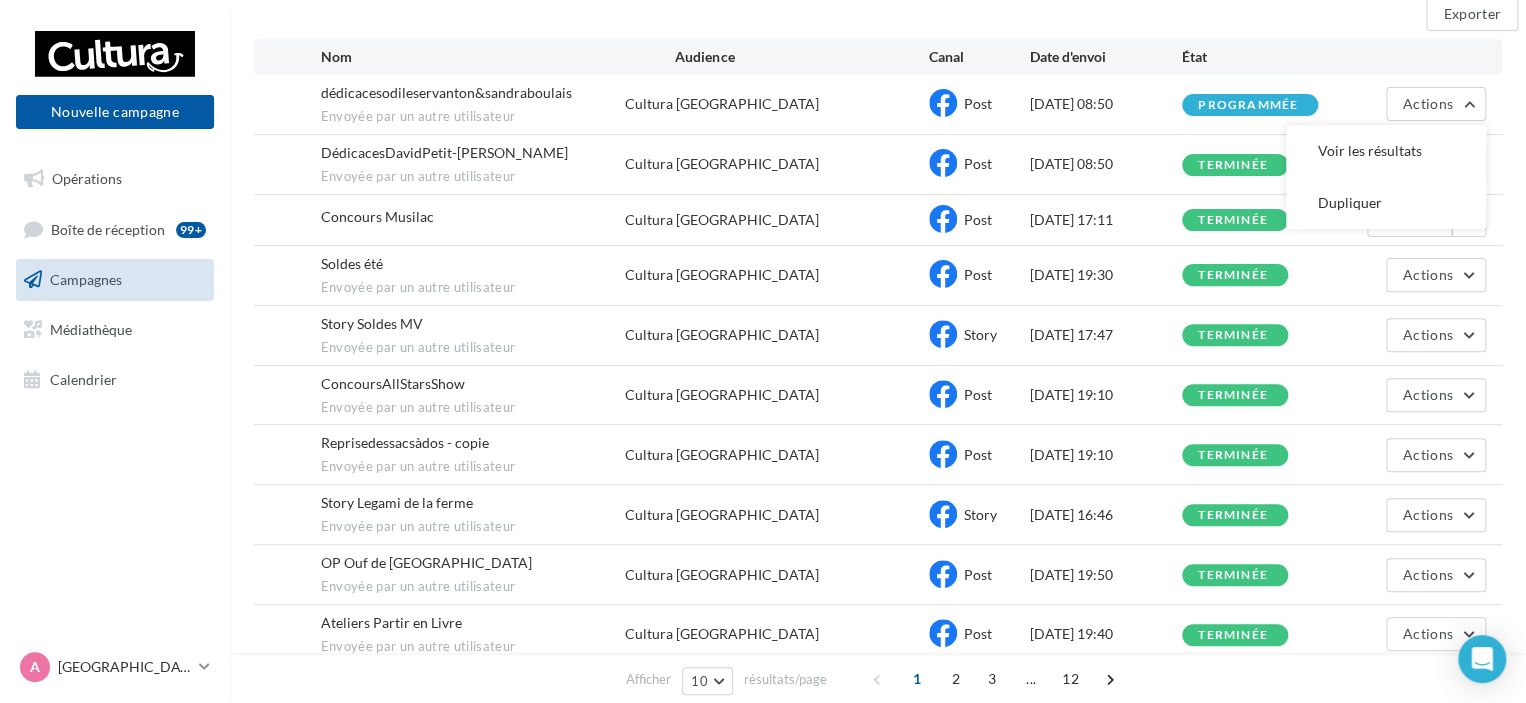click on "Nom   Audience   Canal   Date d'envoi   État" at bounding box center [878, 57] 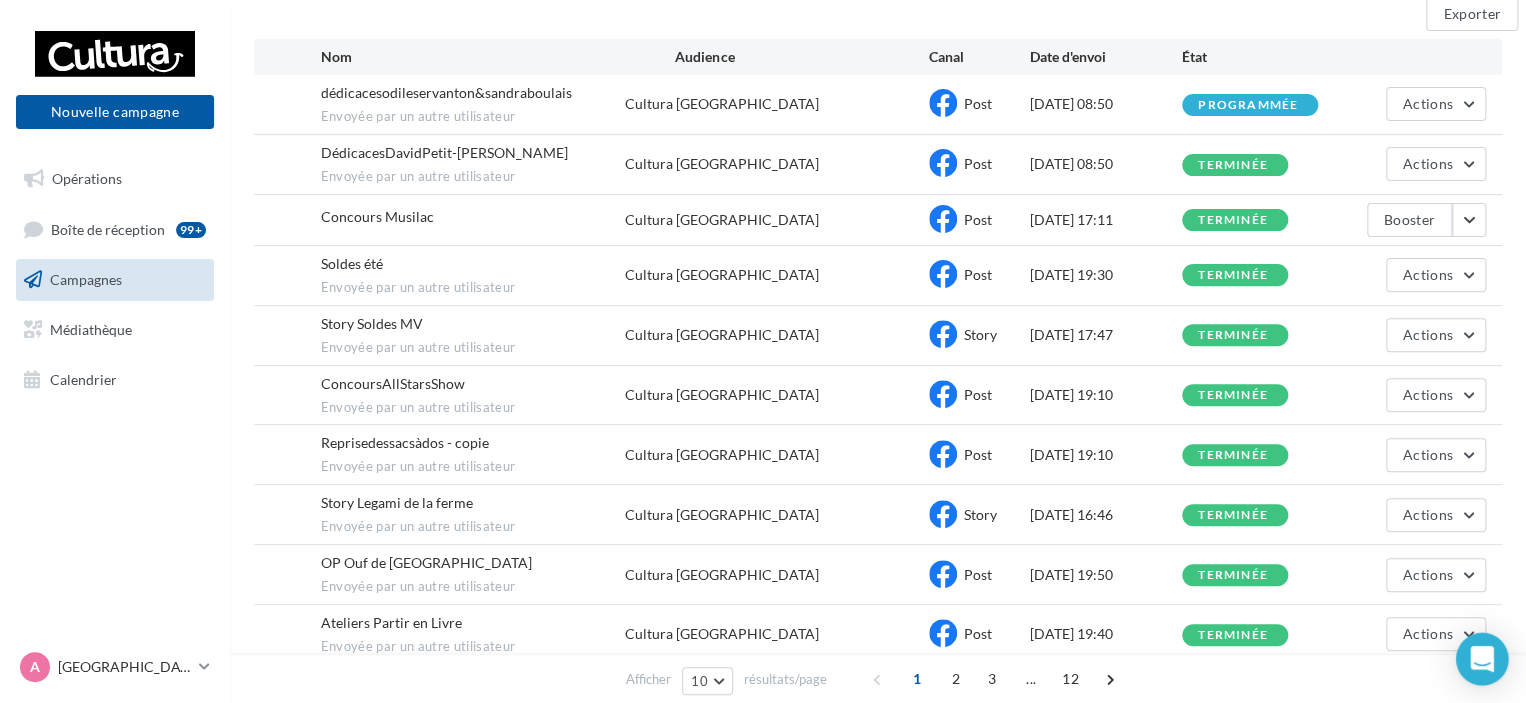 click at bounding box center (1482, 659) 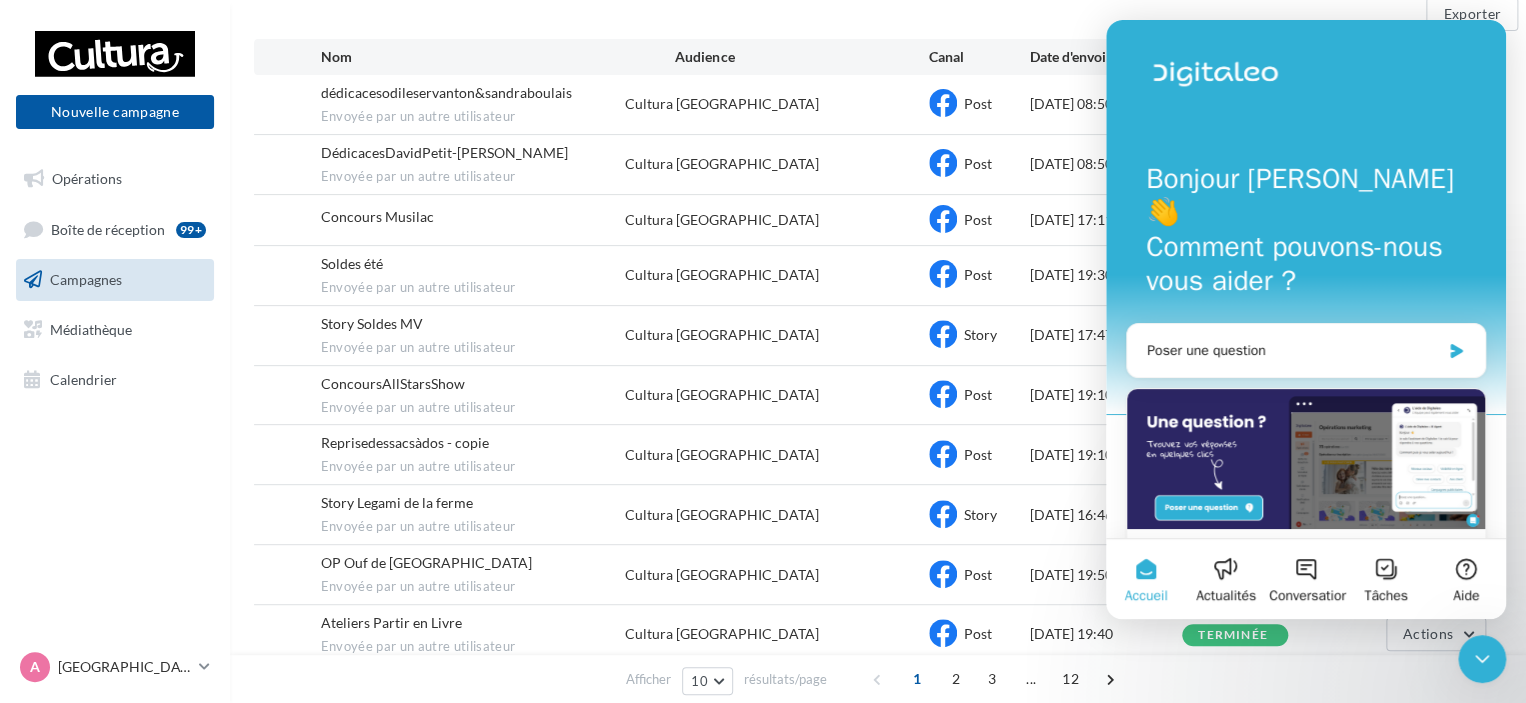 scroll, scrollTop: 0, scrollLeft: 0, axis: both 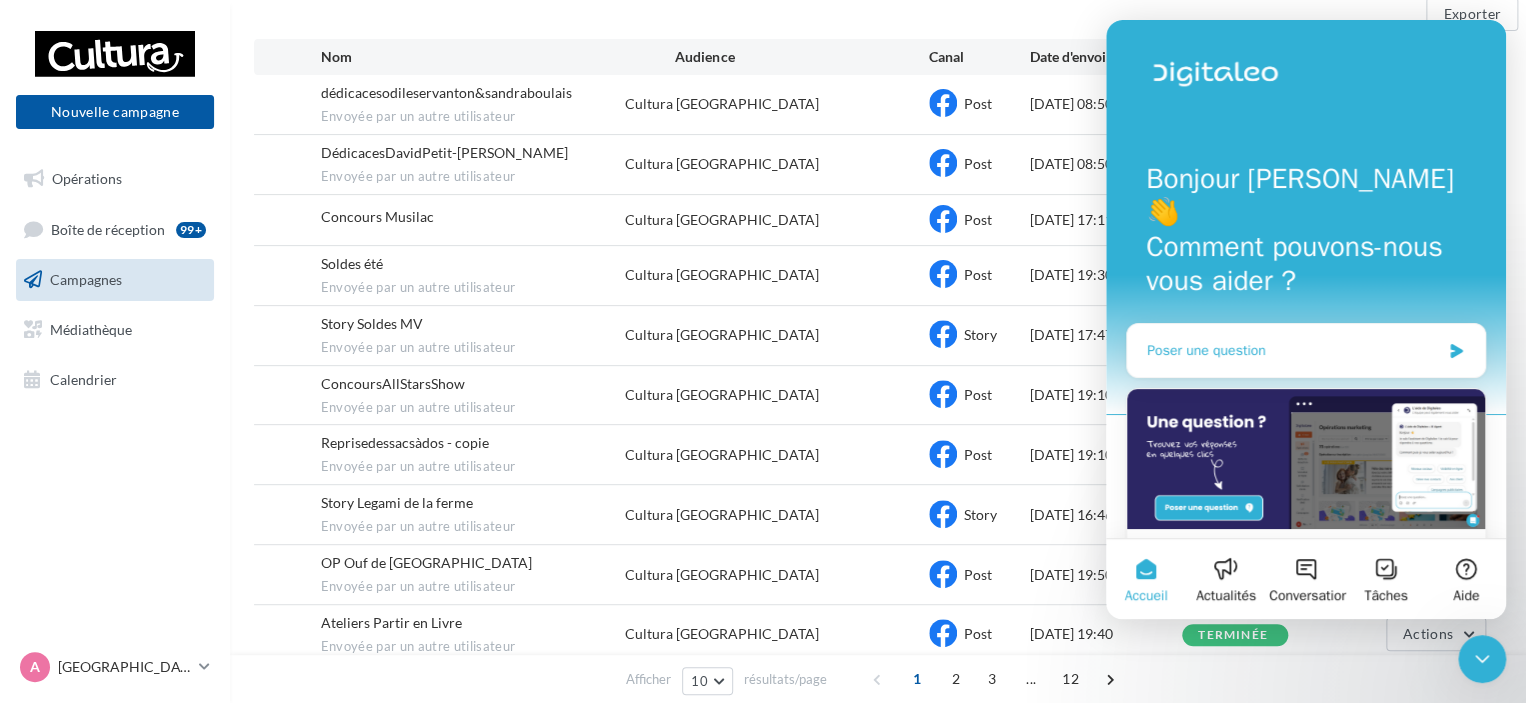 click on "Poser une question" at bounding box center [1293, 350] 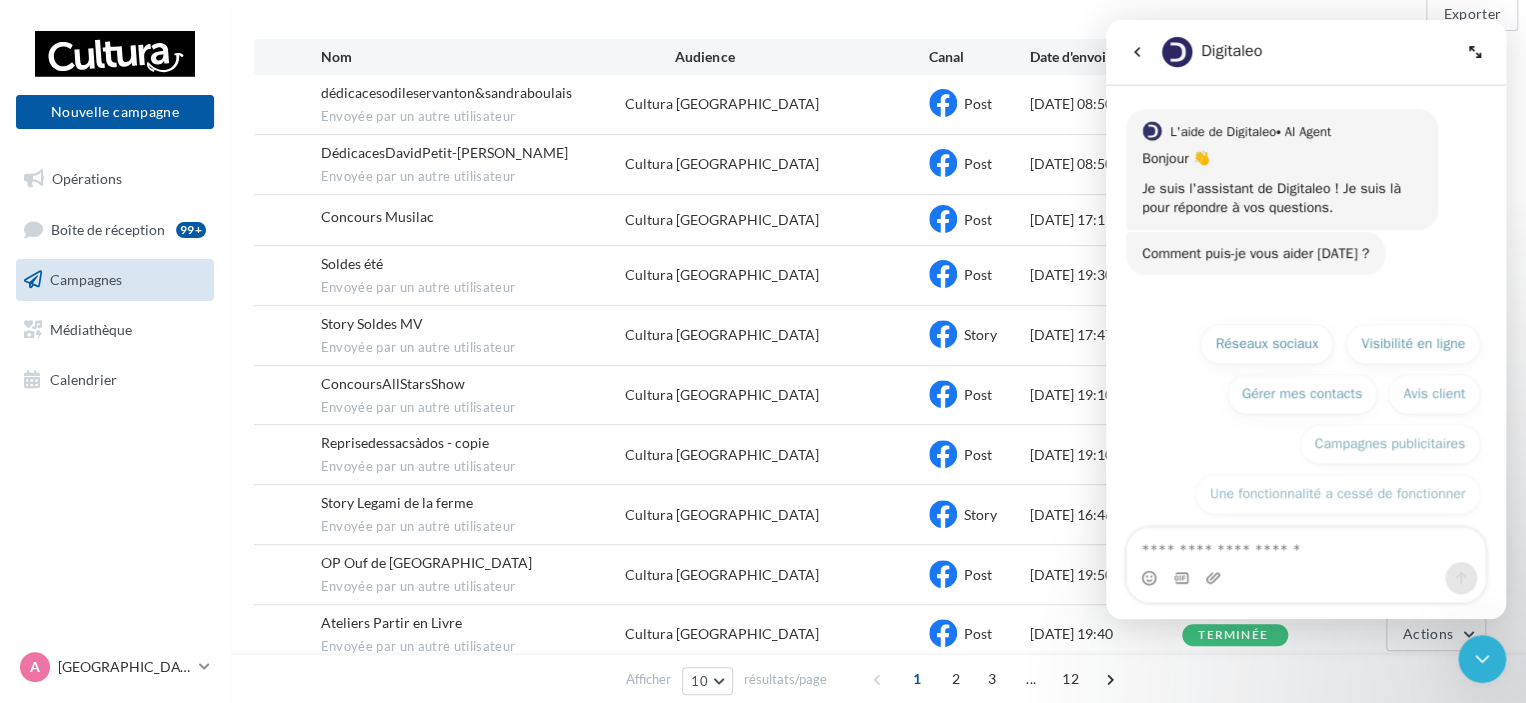 click at bounding box center [1306, 545] 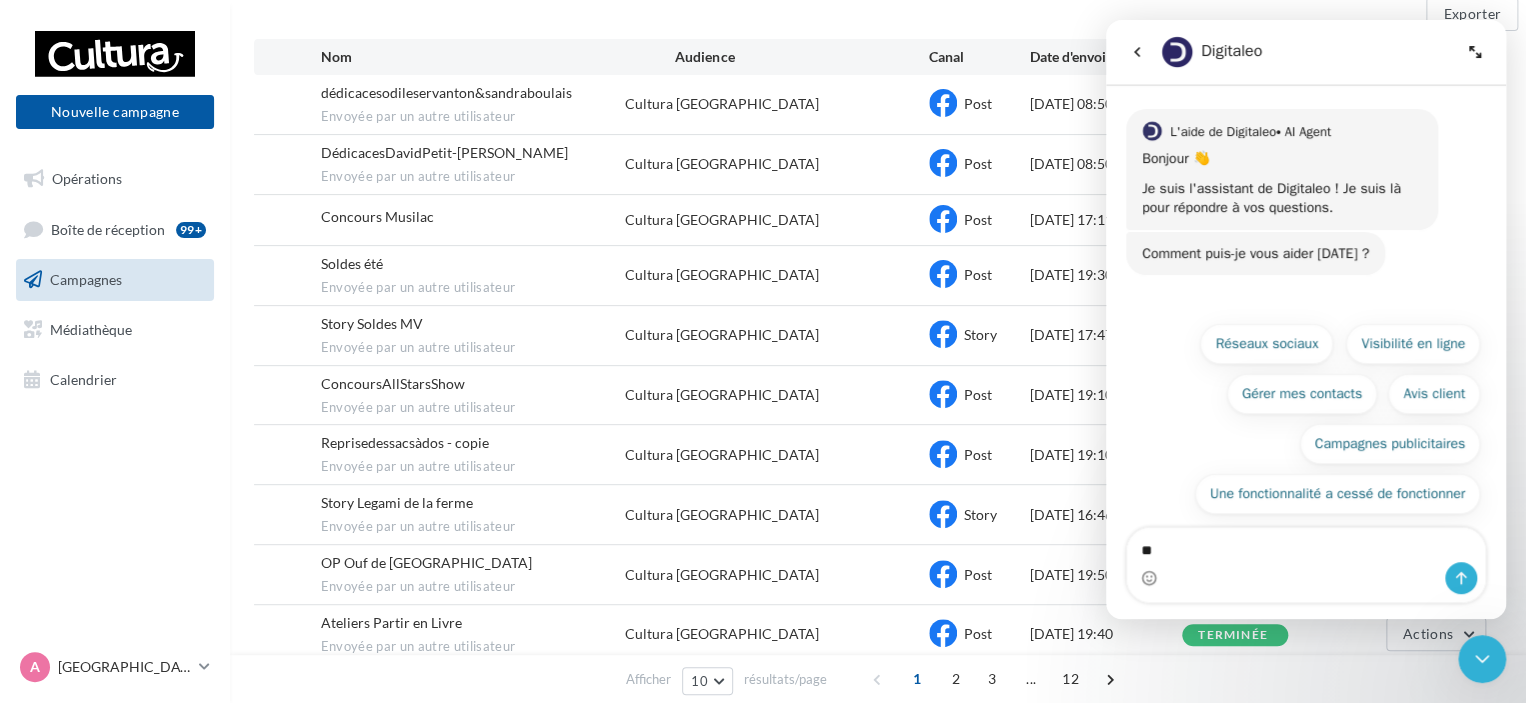 type on "*" 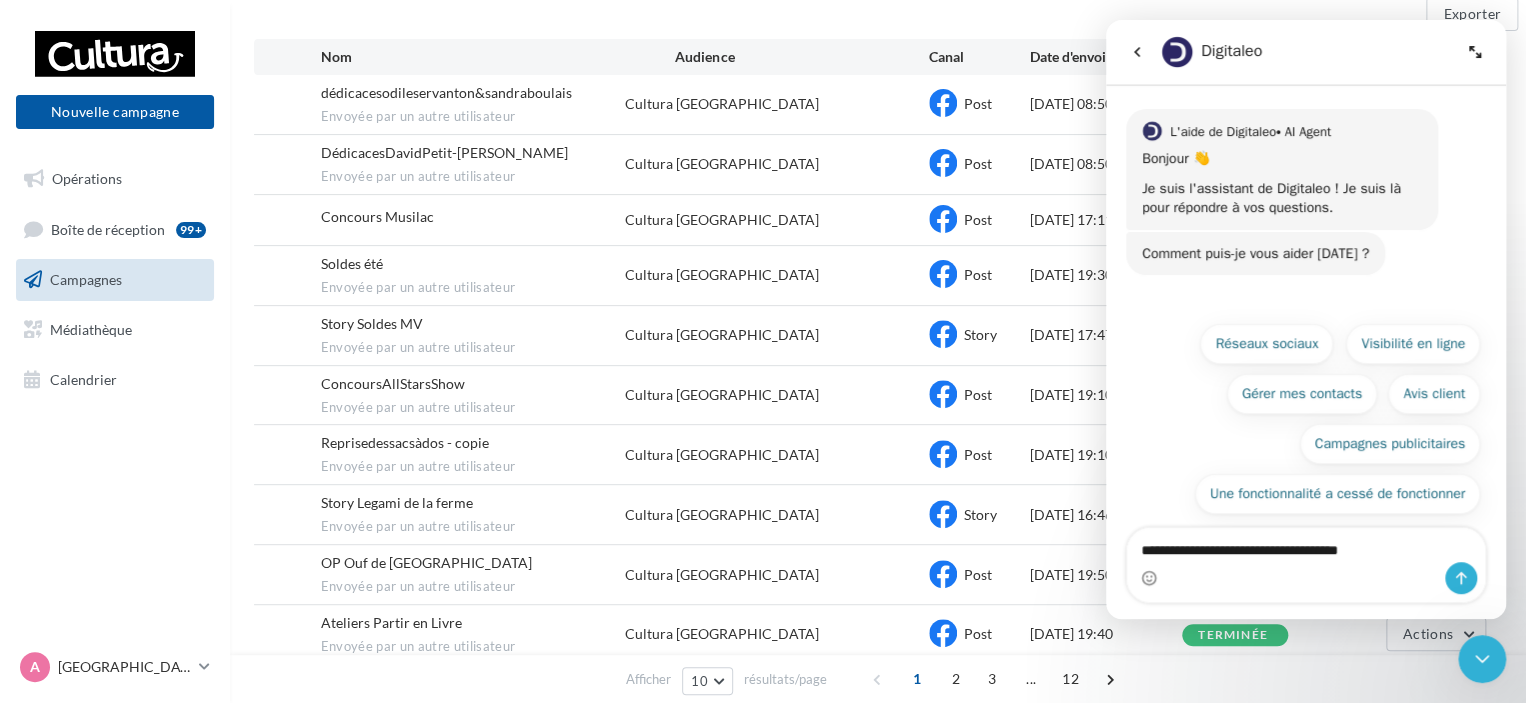 type on "**********" 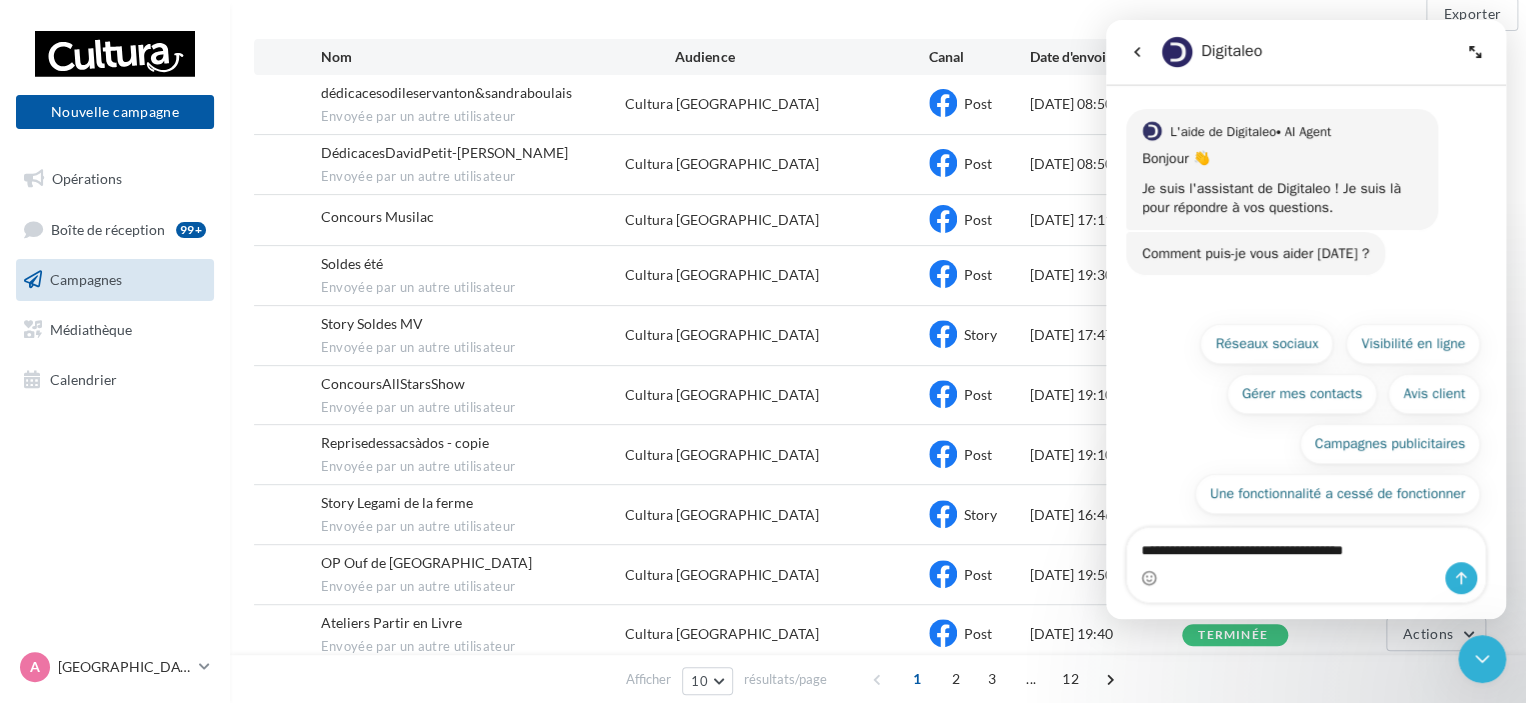 type 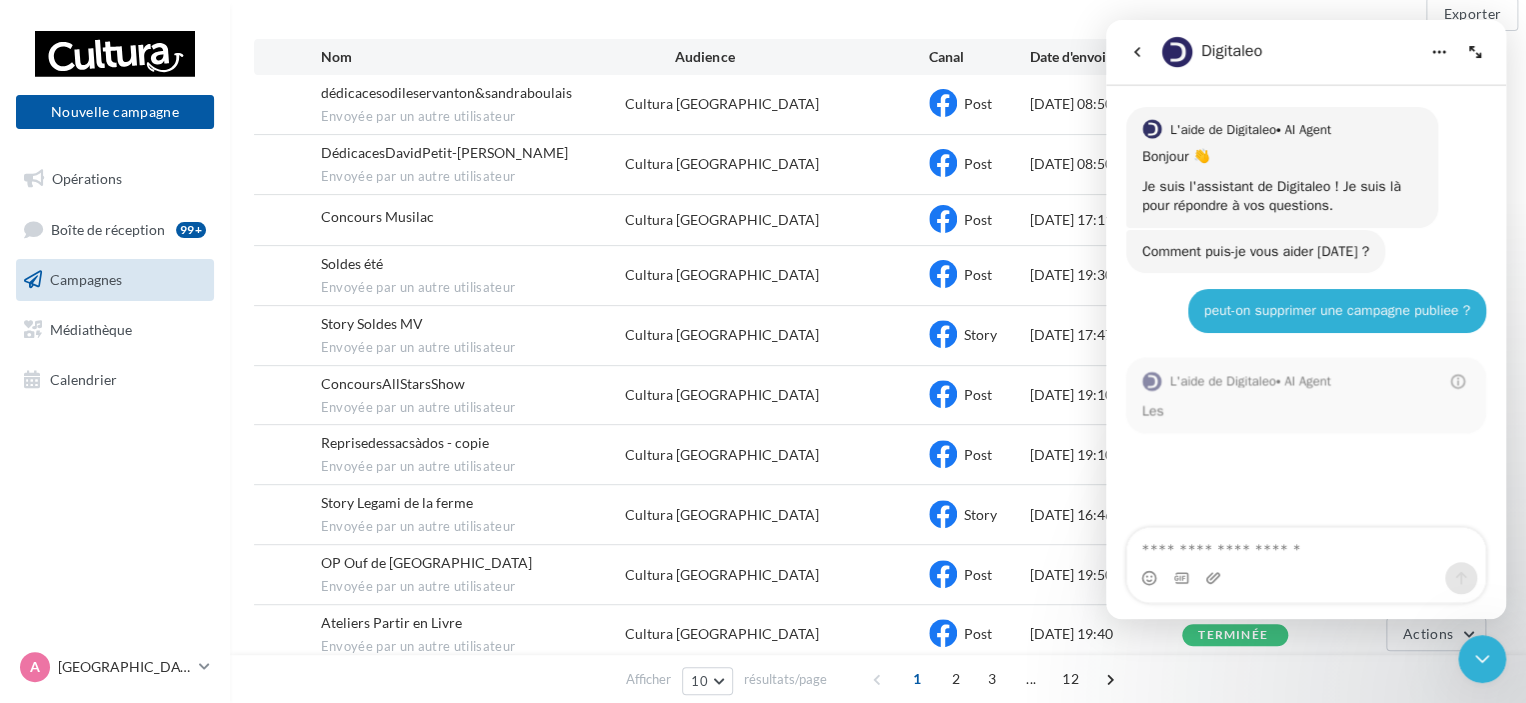 scroll, scrollTop: 3, scrollLeft: 0, axis: vertical 